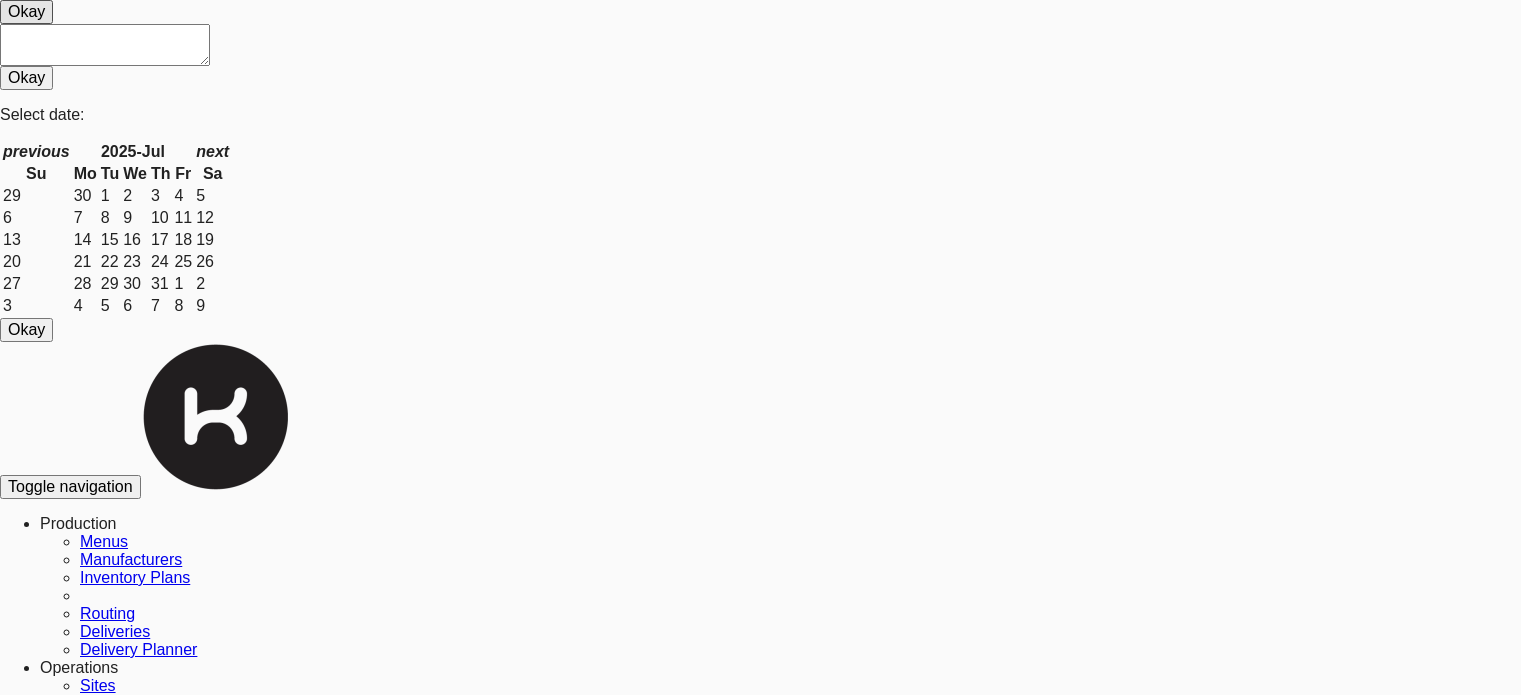 scroll, scrollTop: 0, scrollLeft: 0, axis: both 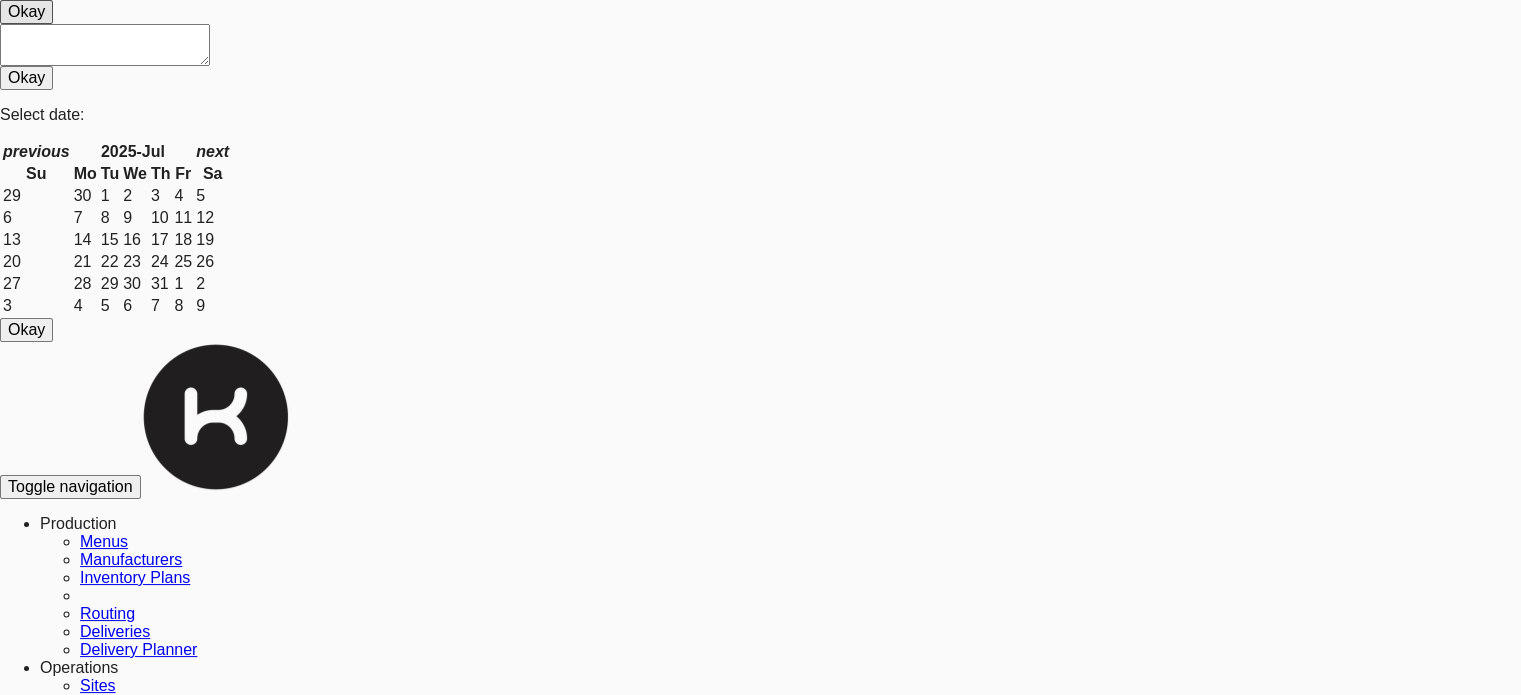 click at bounding box center [104, 1295] 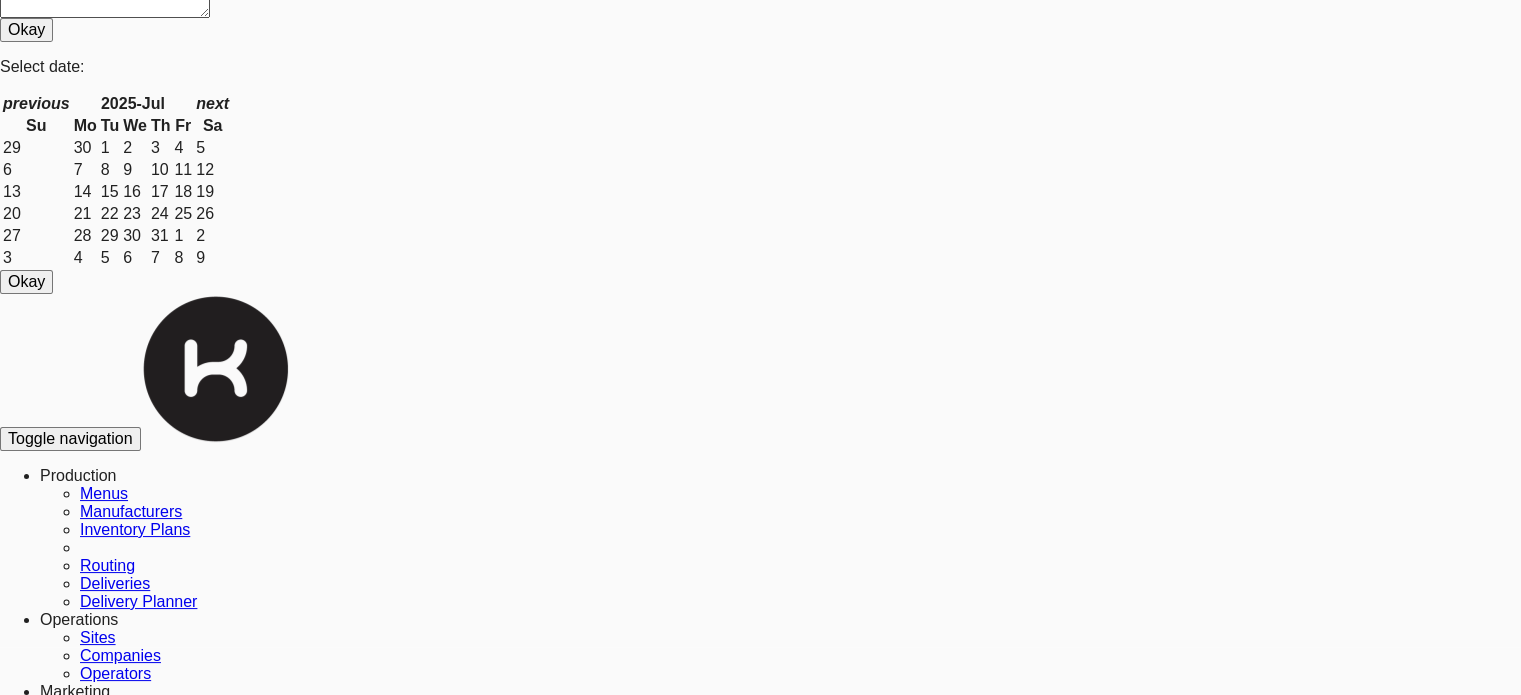 scroll, scrollTop: 0, scrollLeft: 0, axis: both 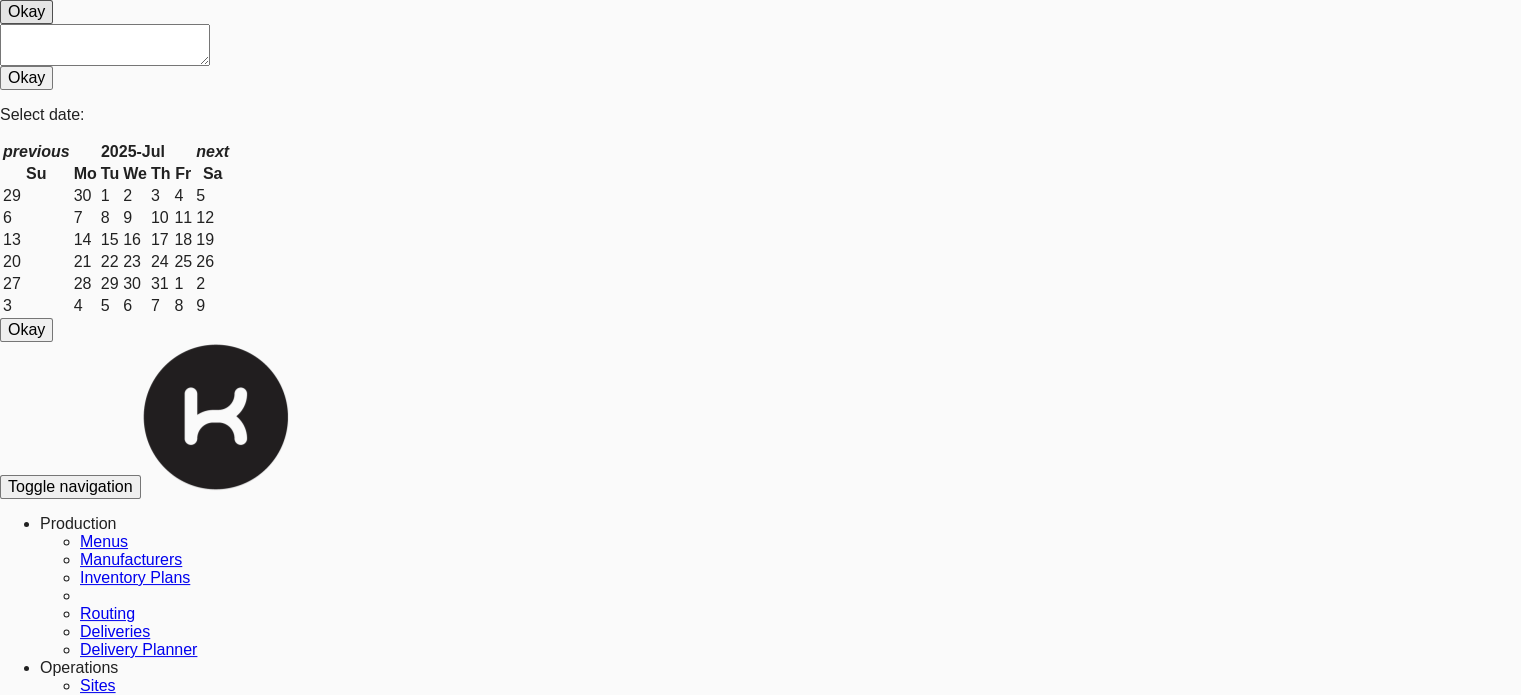 click on "Inventories" at bounding box center [40, 1419] 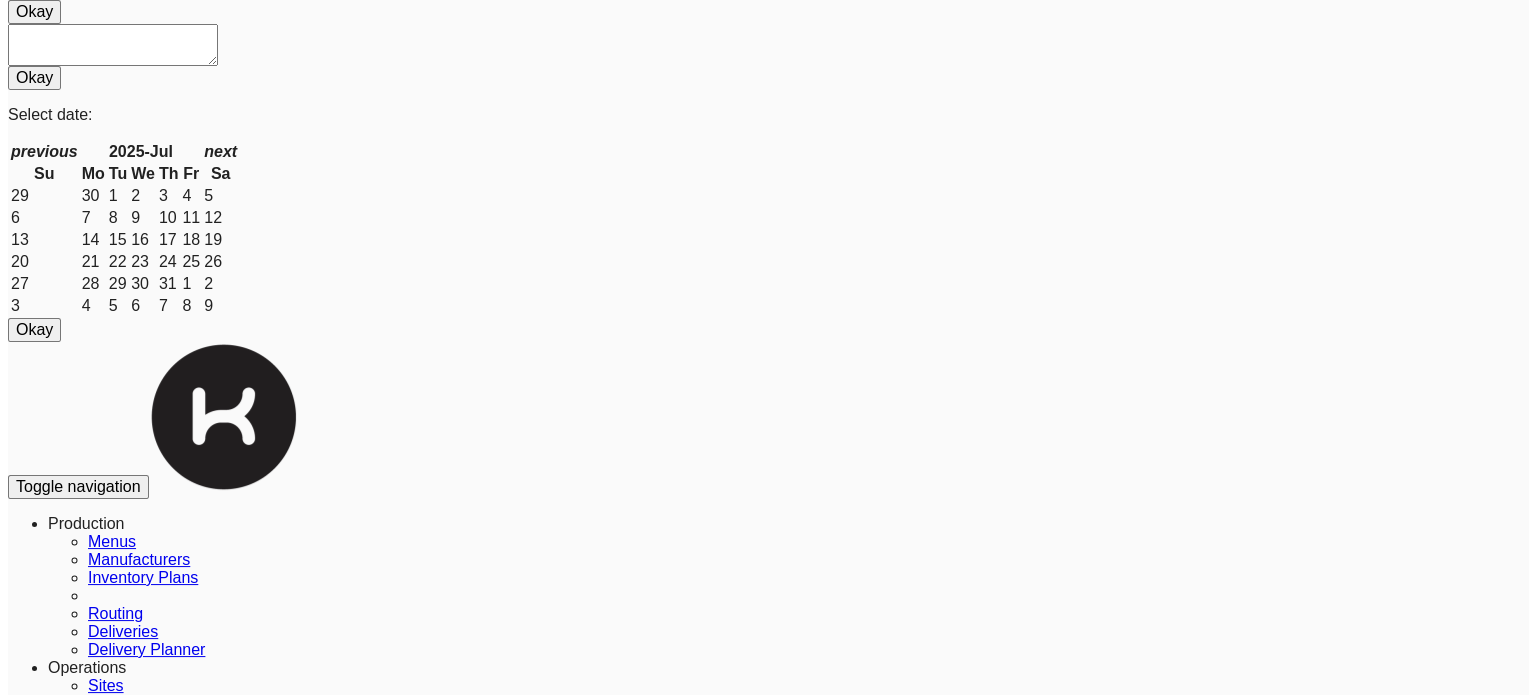 scroll, scrollTop: 400, scrollLeft: 0, axis: vertical 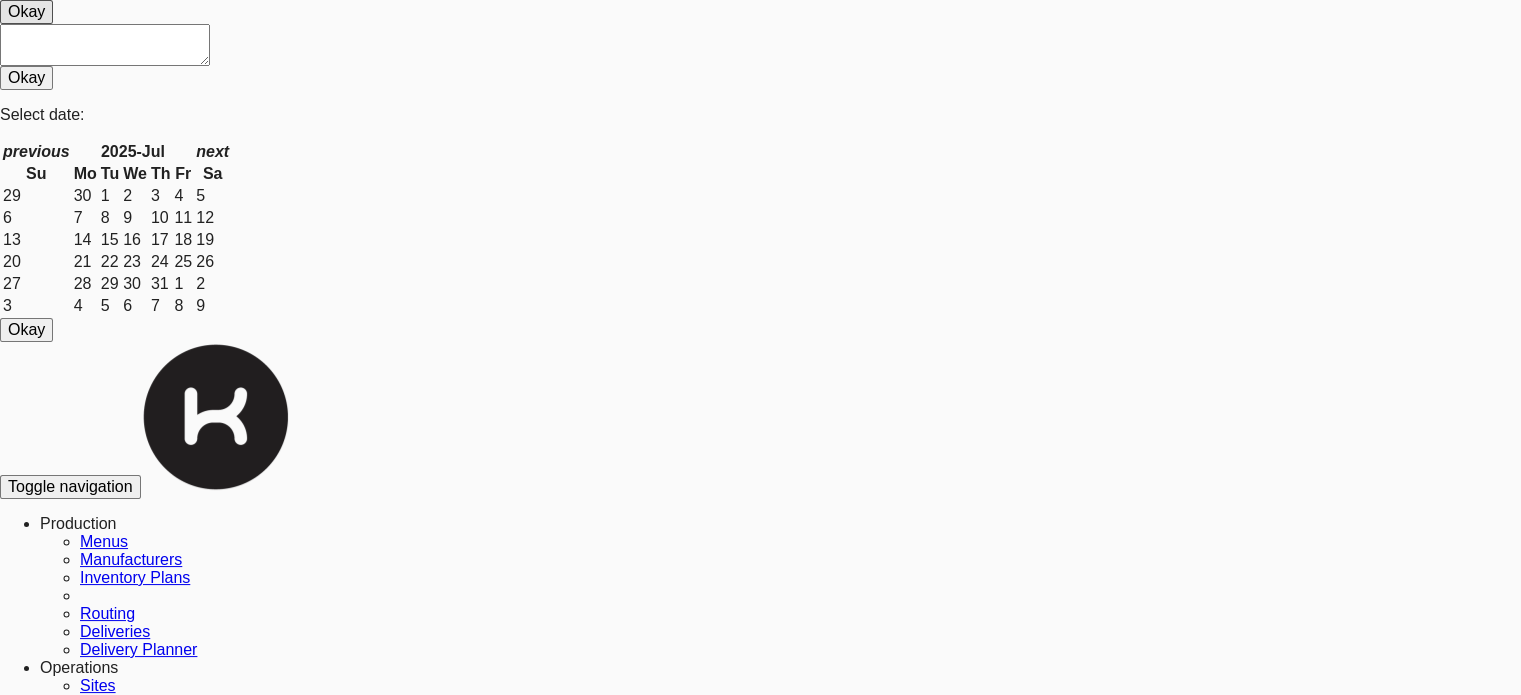 click on "Launch Date: [MONTH] [DAY], [YEAR]" at bounding box center [780, 1368] 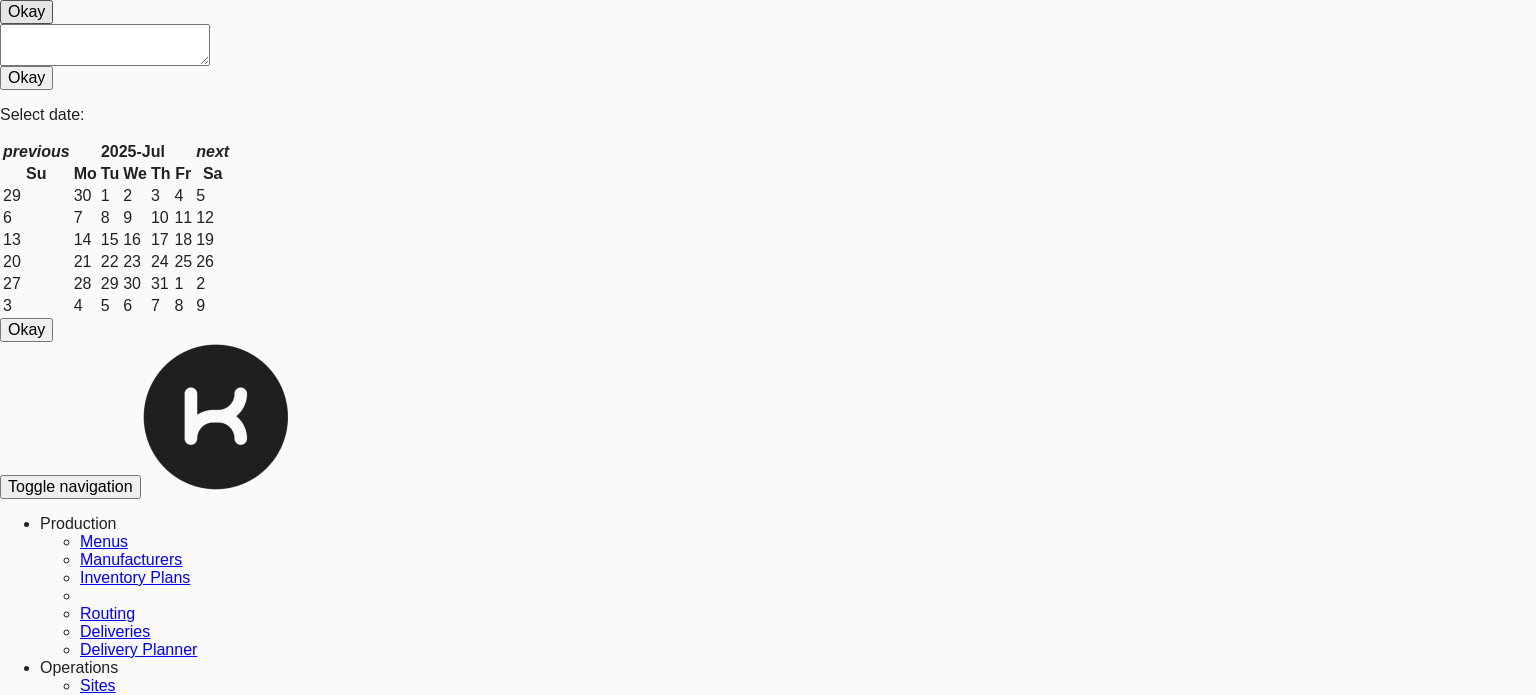 scroll, scrollTop: 0, scrollLeft: 0, axis: both 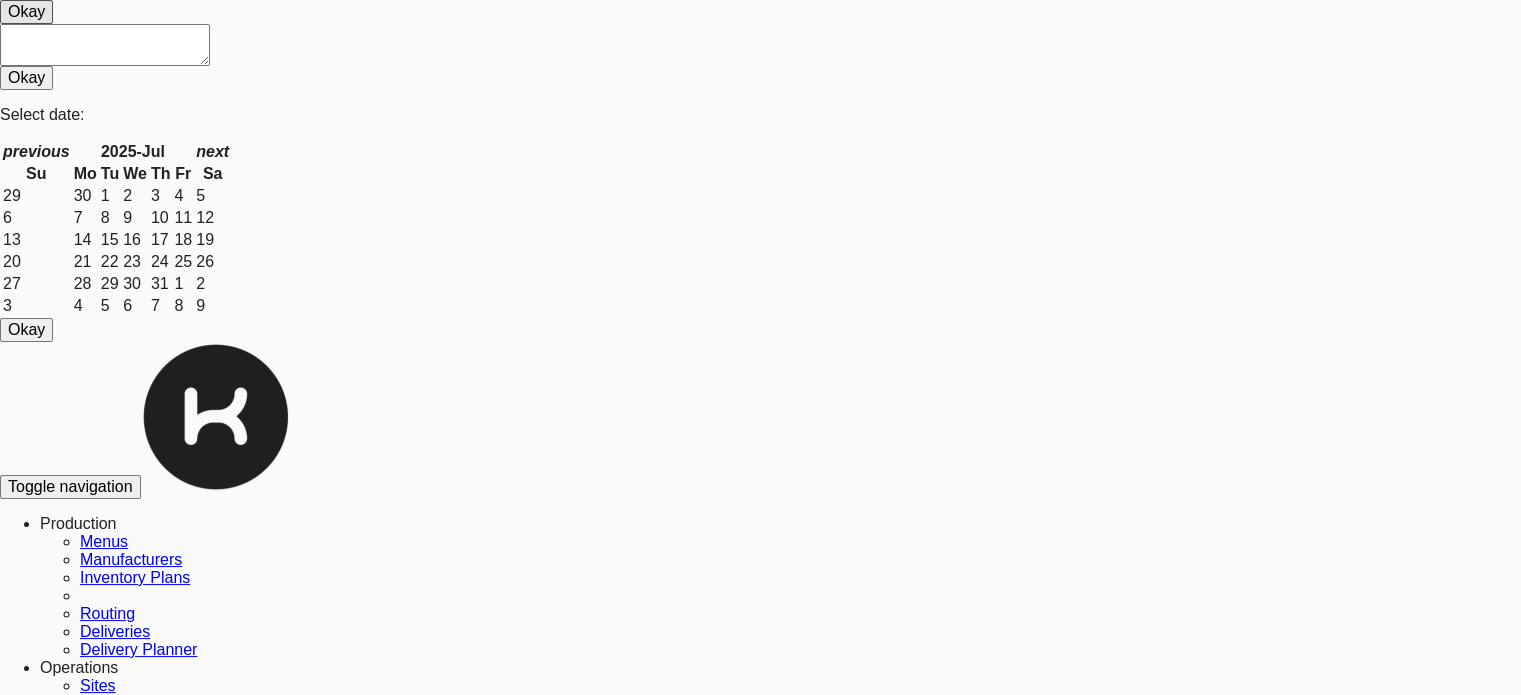 click on "[NUMBER] [STREET], [CITY] [STATE]" at bounding box center (780, 1350) 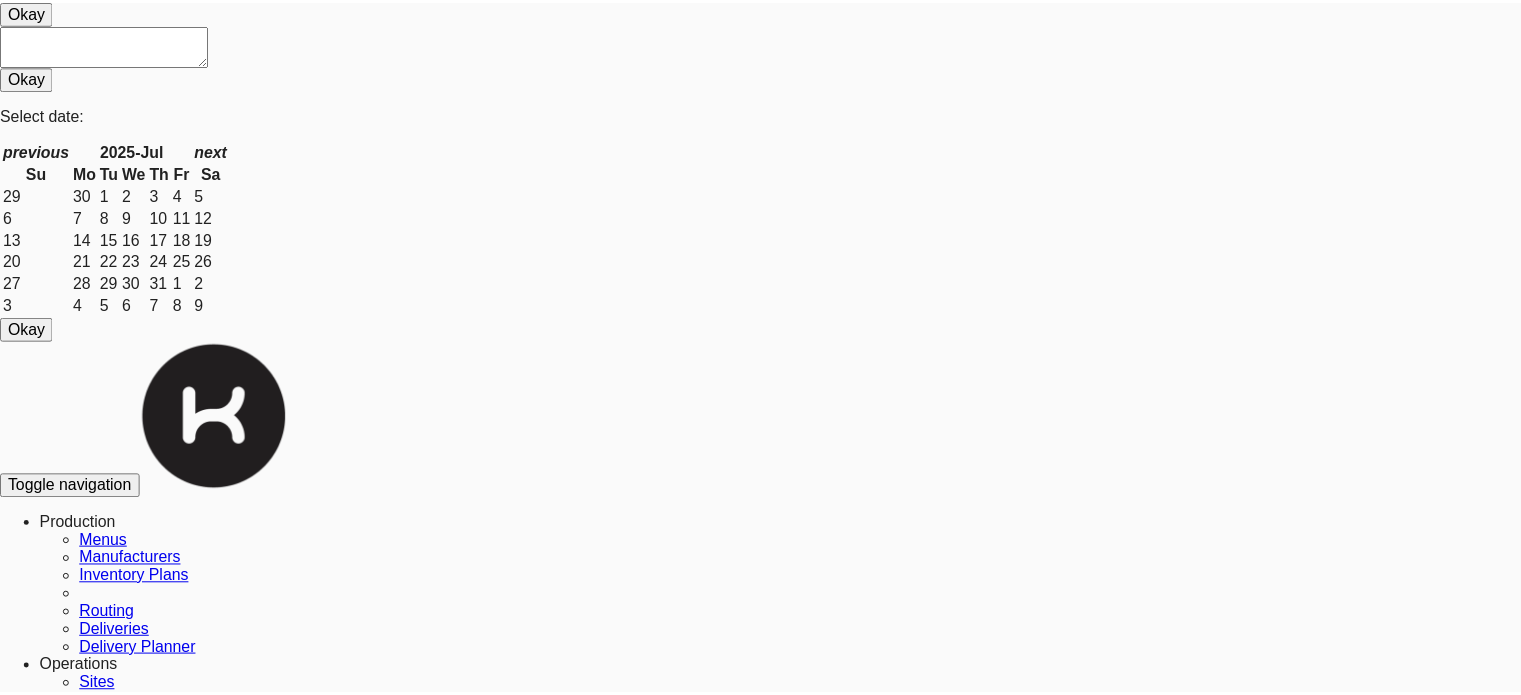 scroll, scrollTop: 0, scrollLeft: 0, axis: both 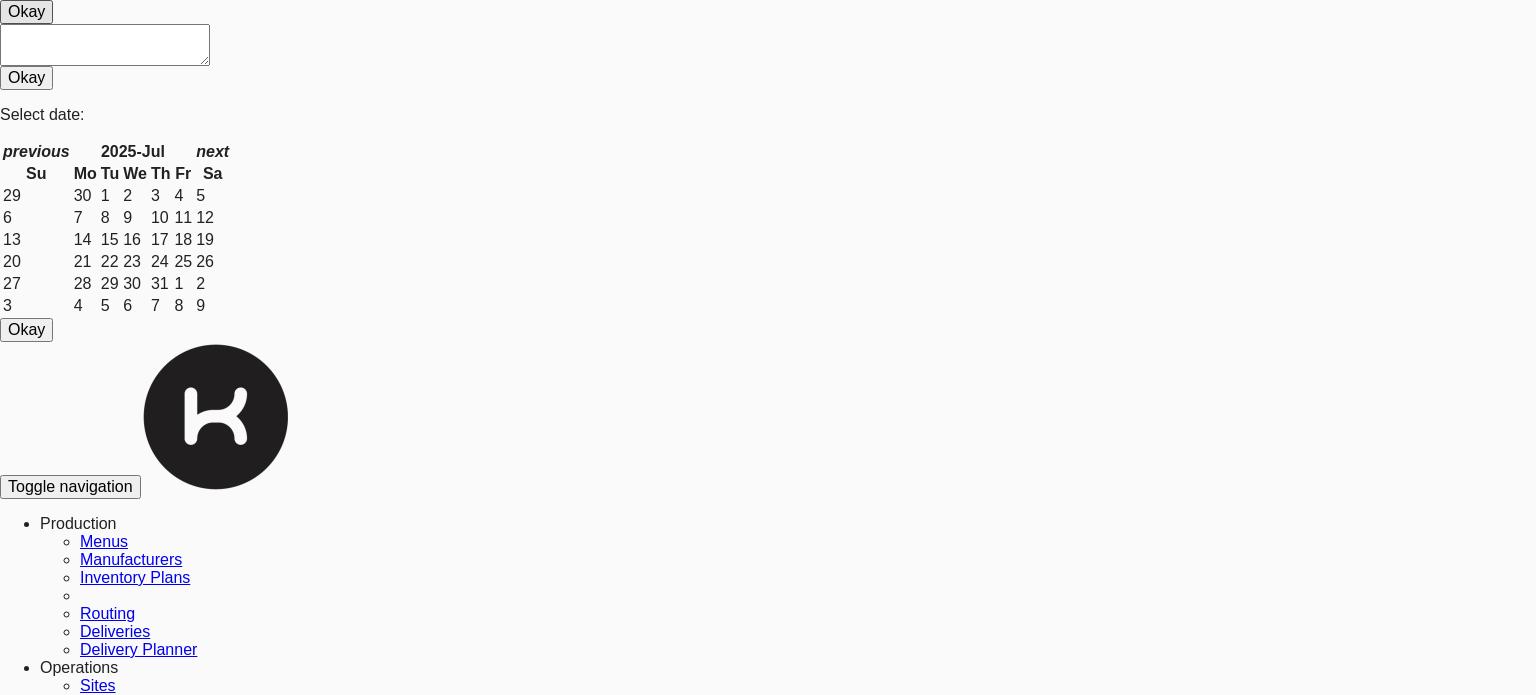 click at bounding box center [768, 35055] 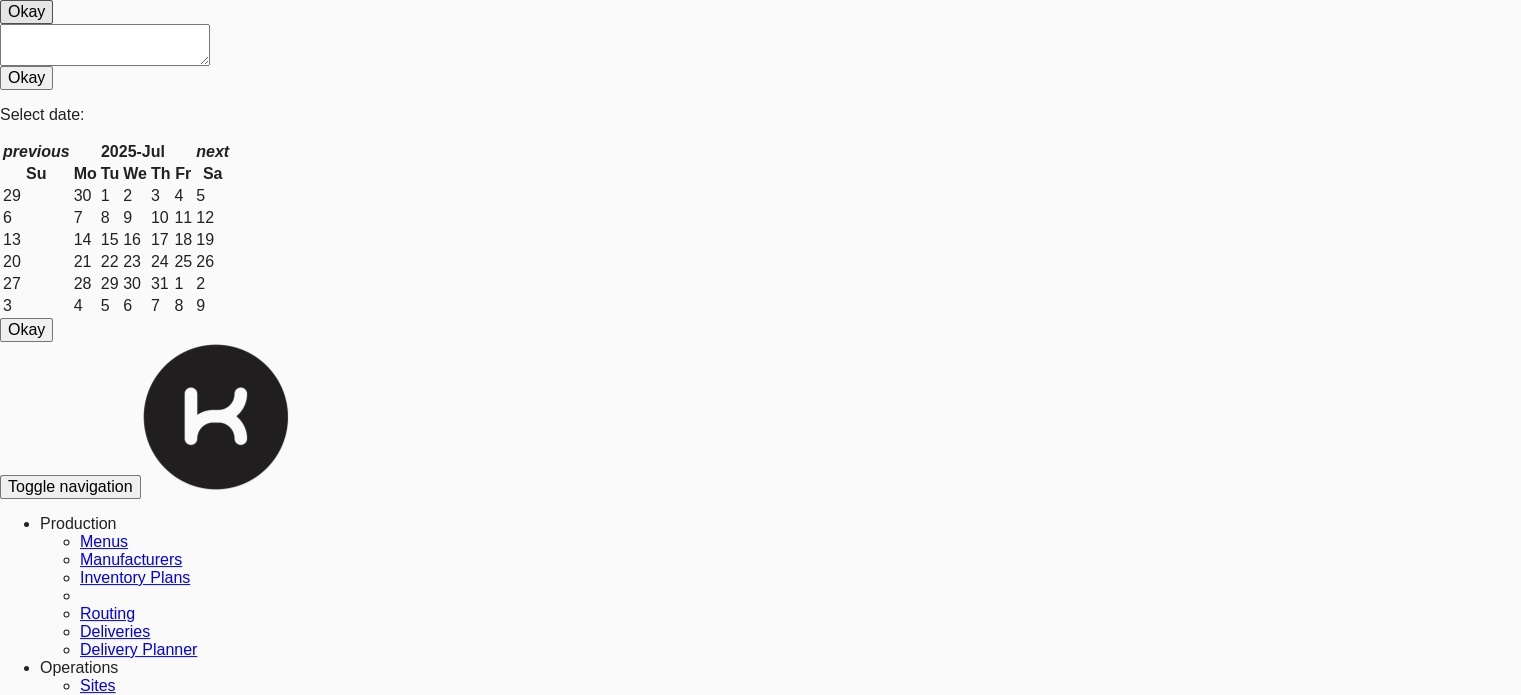 scroll, scrollTop: 500, scrollLeft: 0, axis: vertical 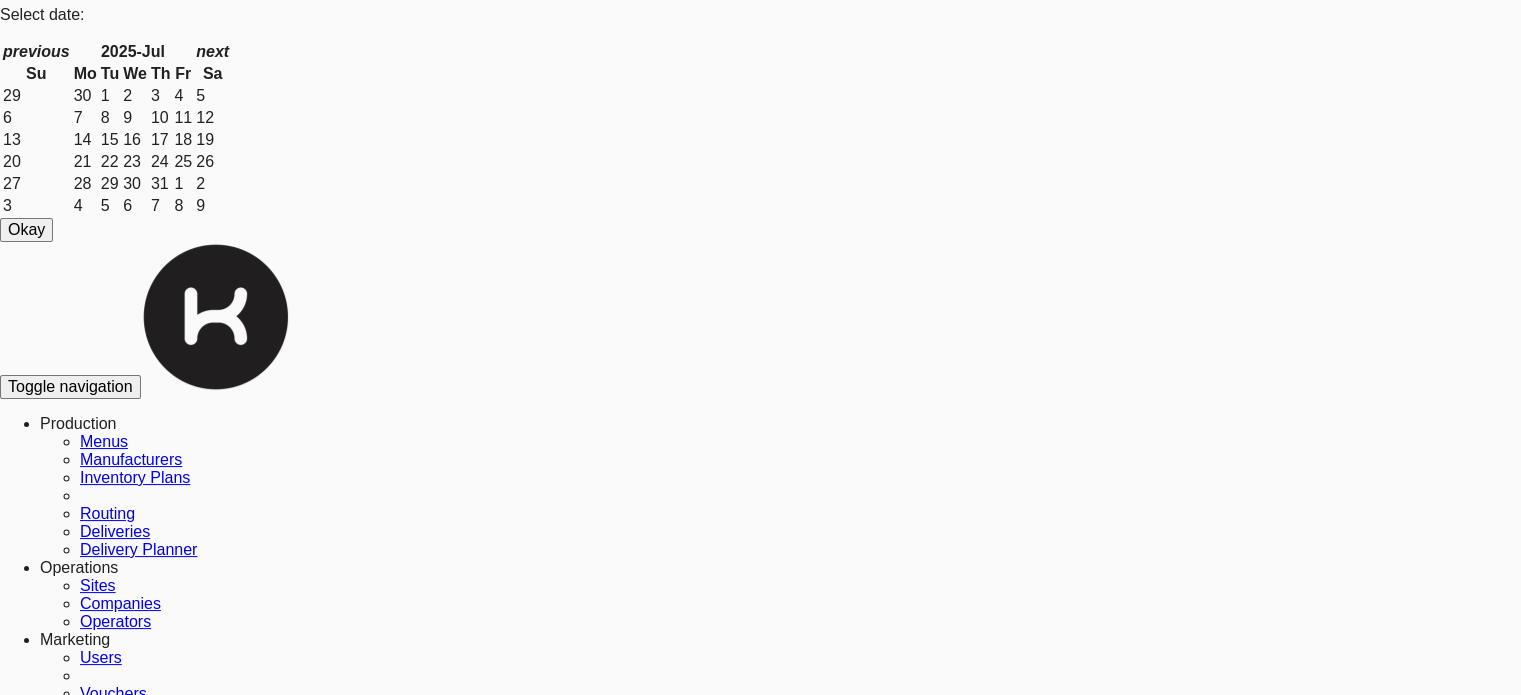 click on "Launch Date: Jan 15, 2024" at bounding box center [780, 1268] 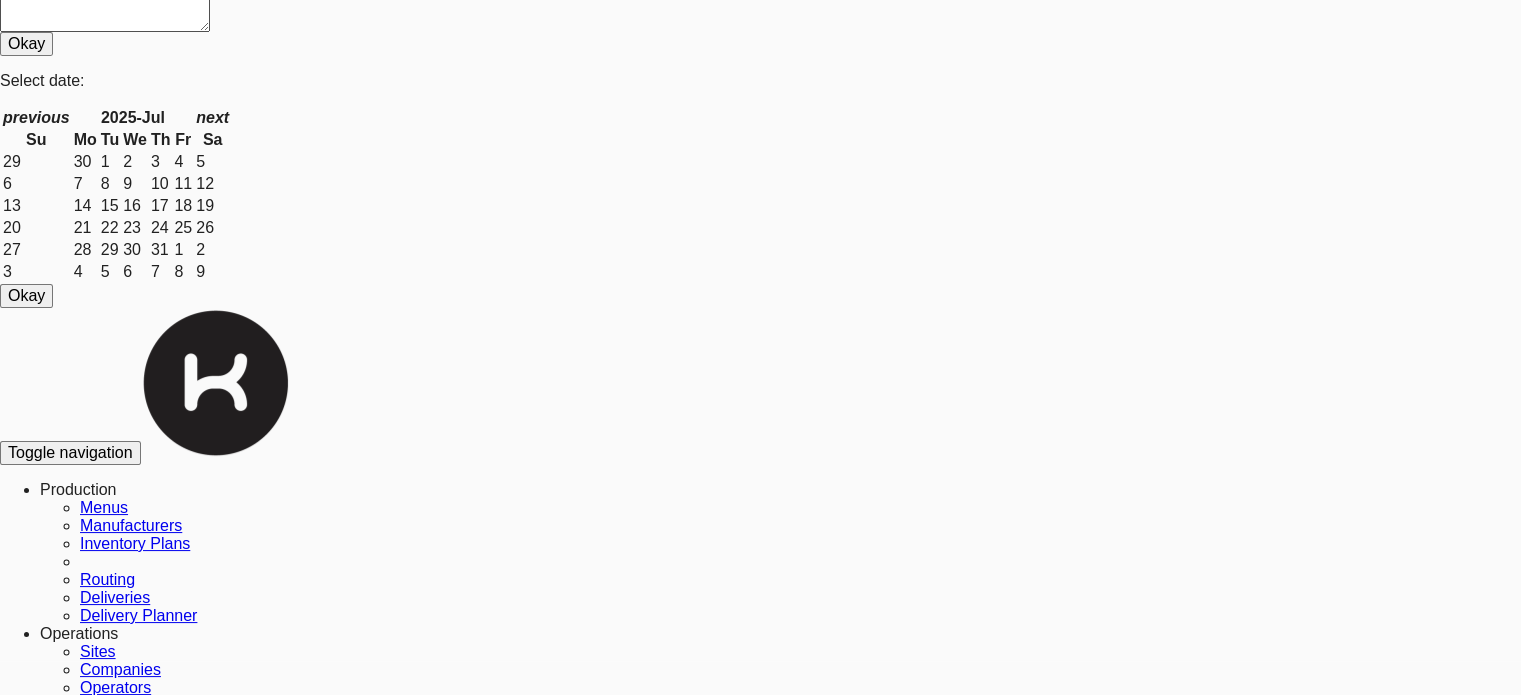 scroll, scrollTop: 0, scrollLeft: 0, axis: both 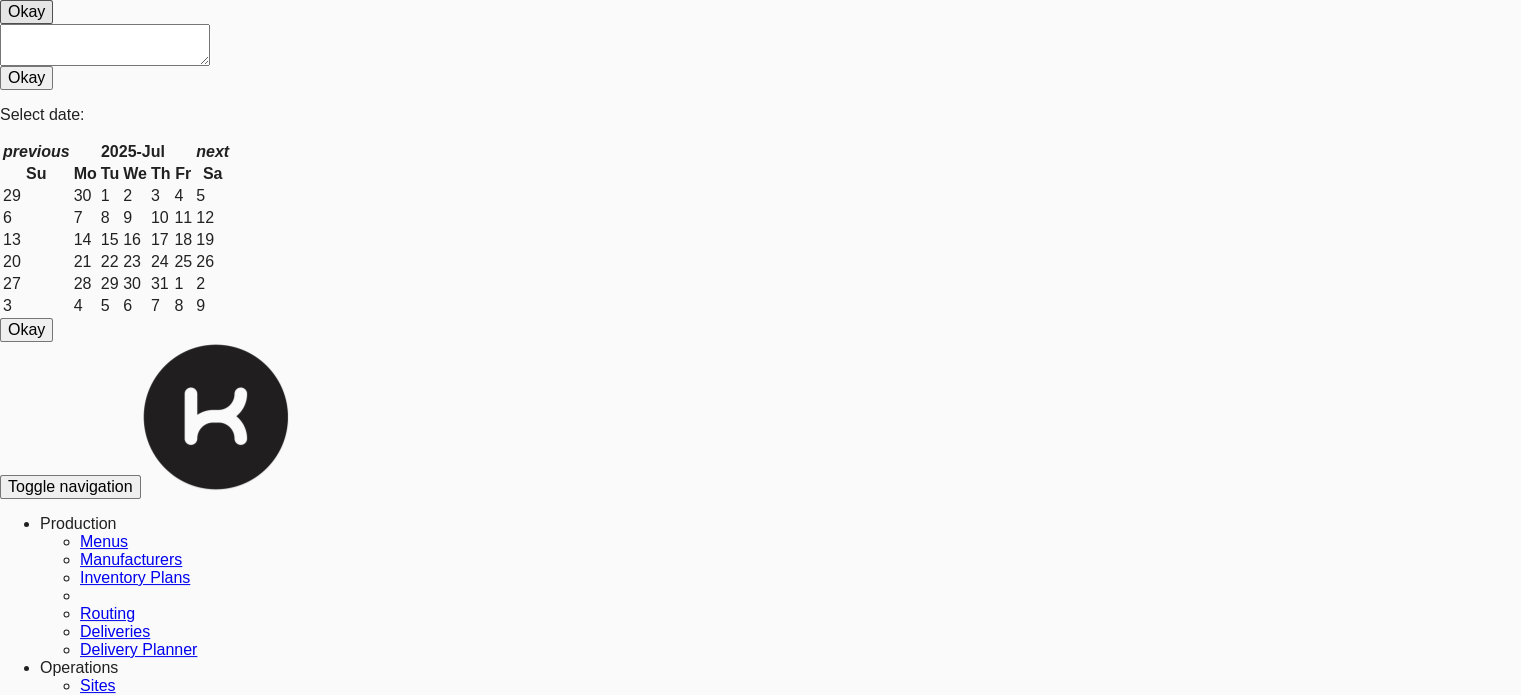 click at bounding box center (40, 7503) 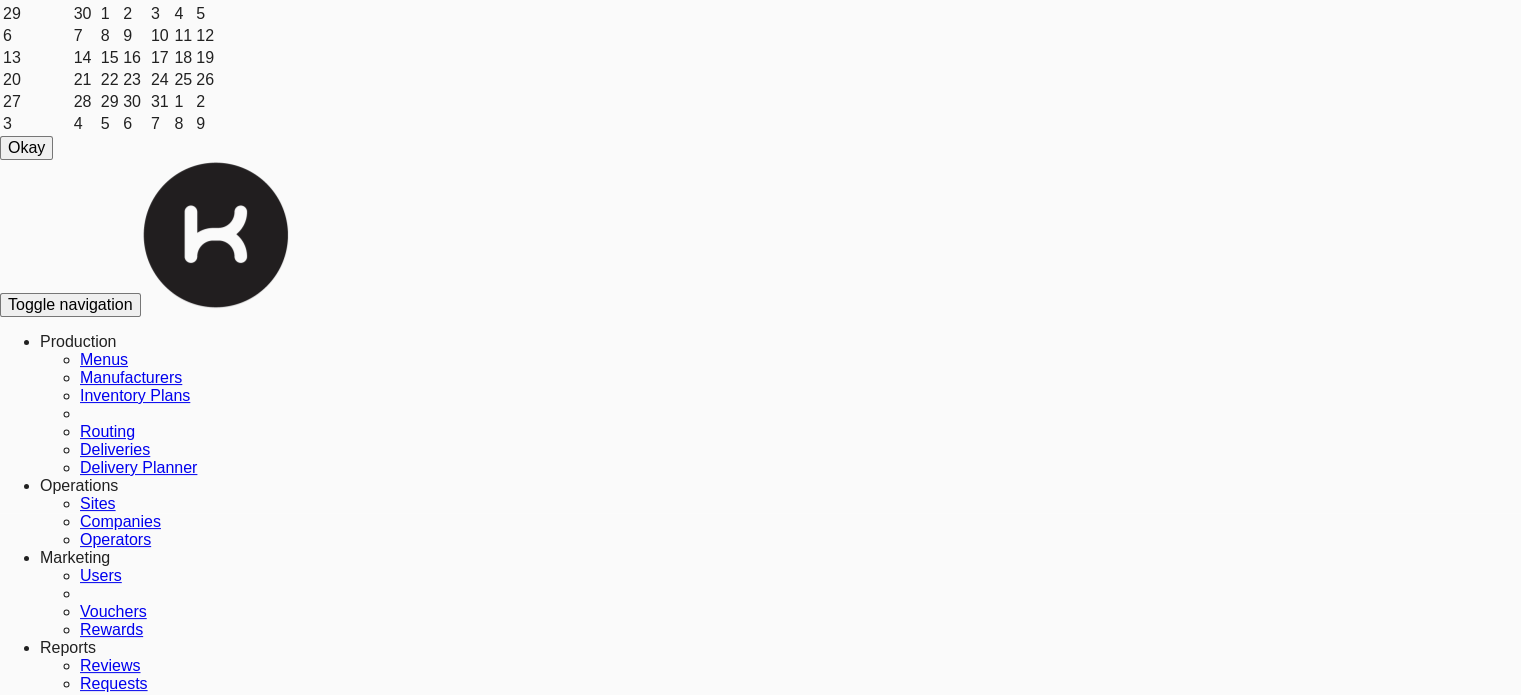 click on "[NUMBER] [STREET], [CITY] [PROVINCE]" at bounding box center (780, 1168) 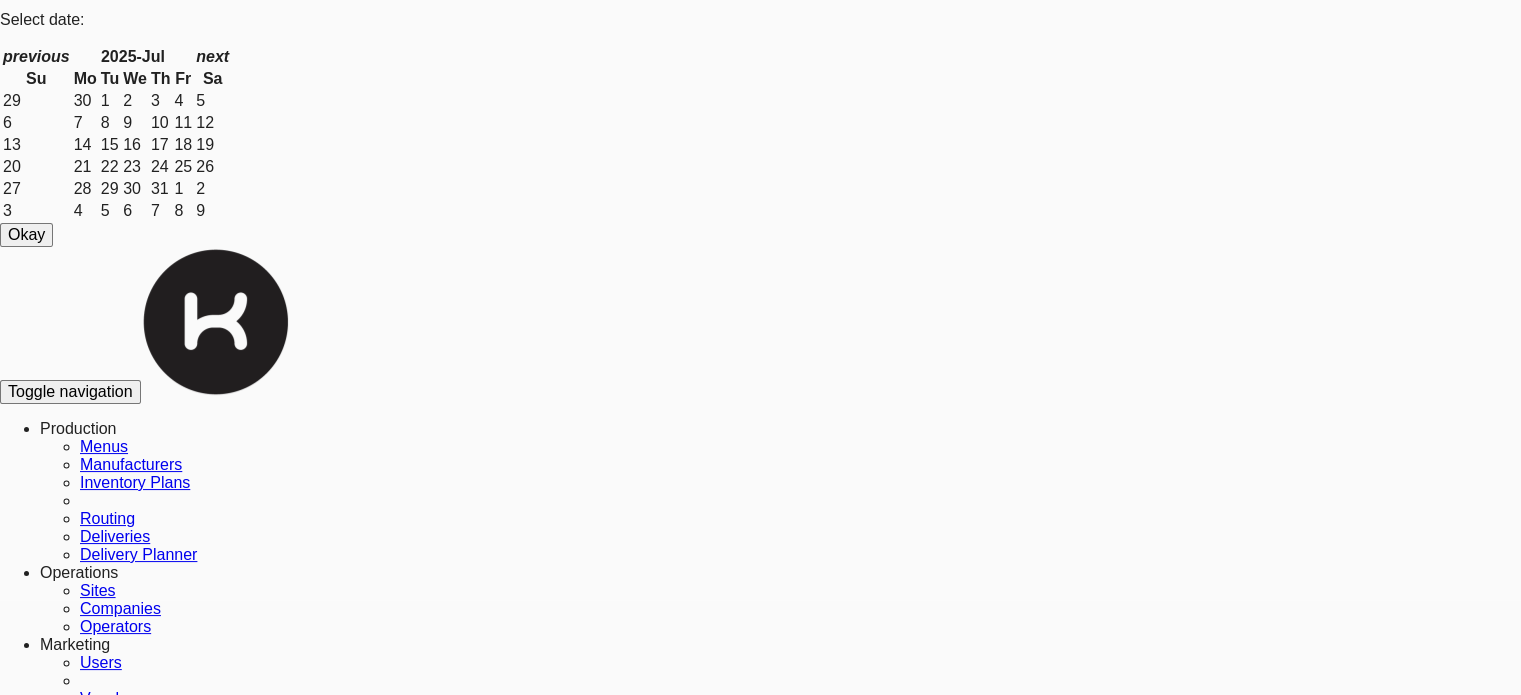 scroll, scrollTop: 0, scrollLeft: 0, axis: both 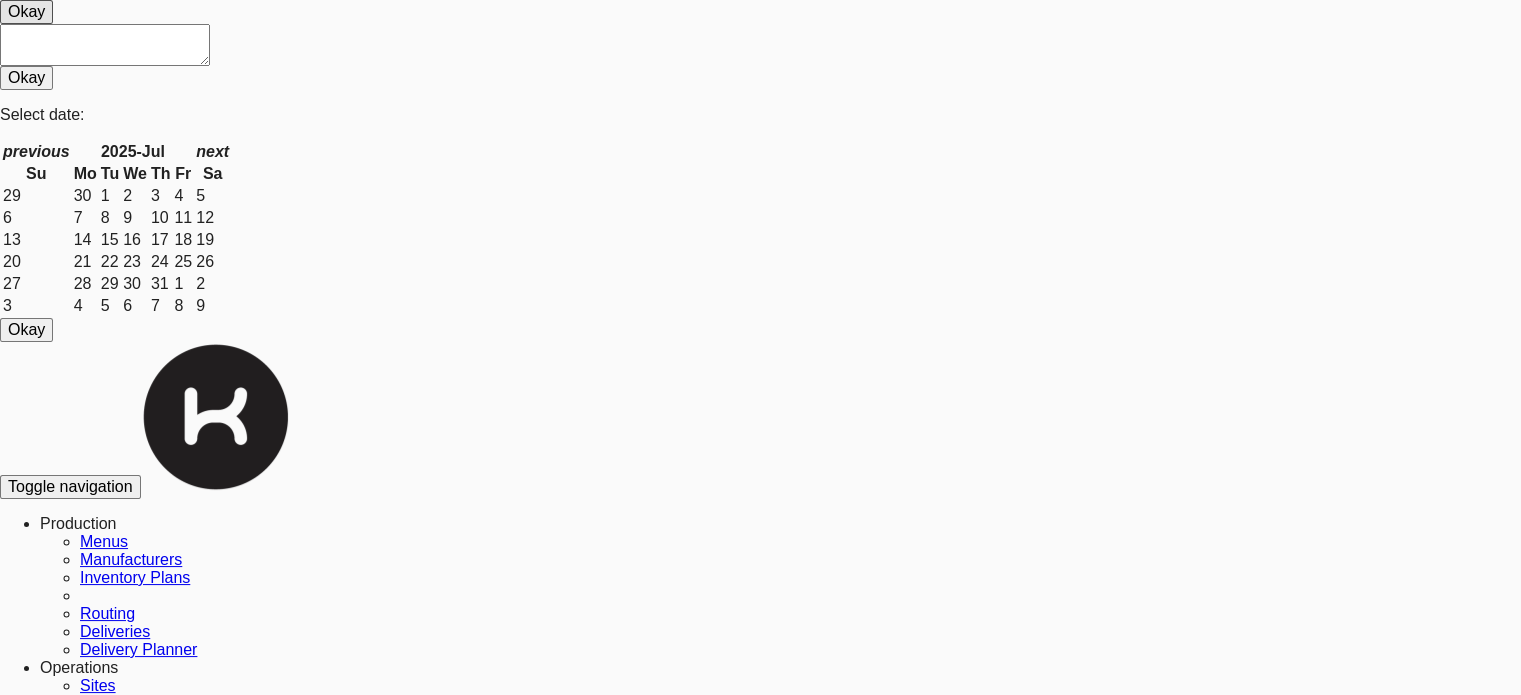 click at bounding box center [40, 7341] 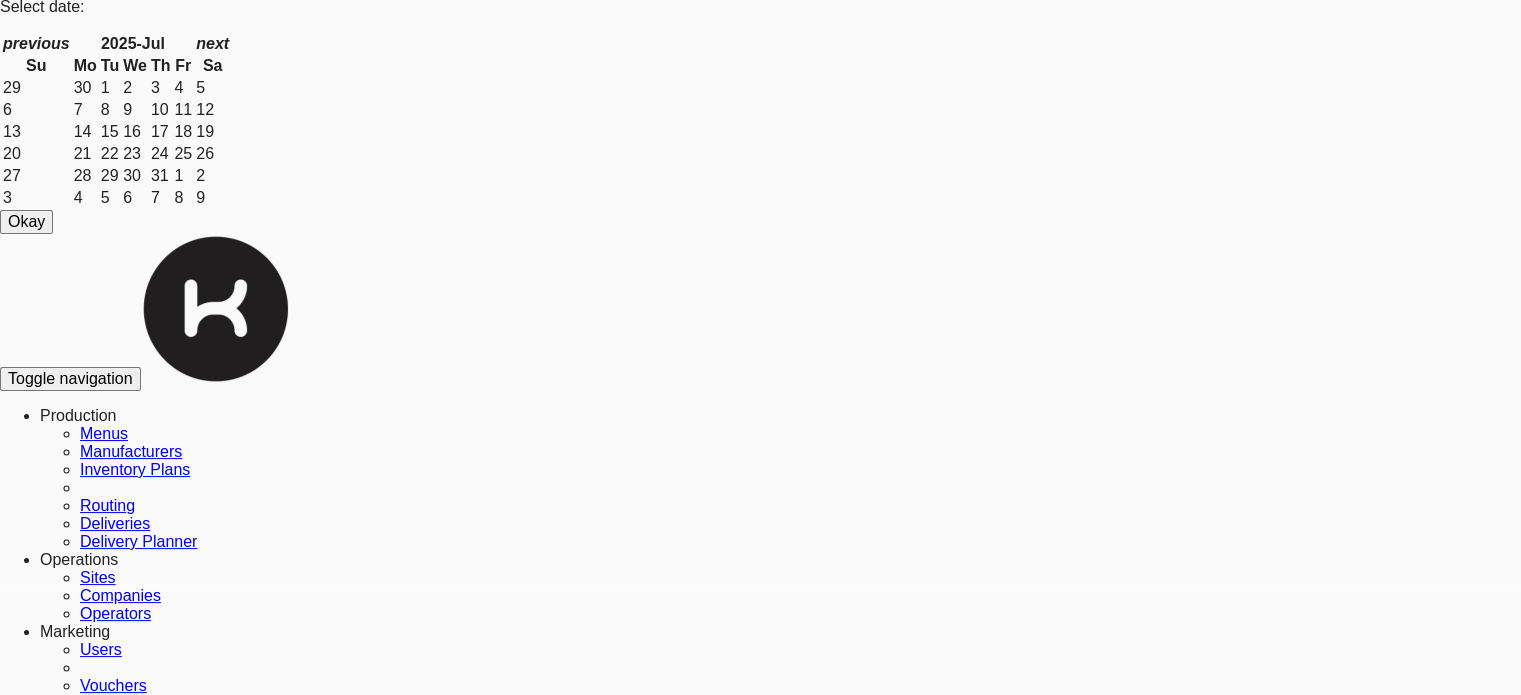 scroll, scrollTop: 182, scrollLeft: 0, axis: vertical 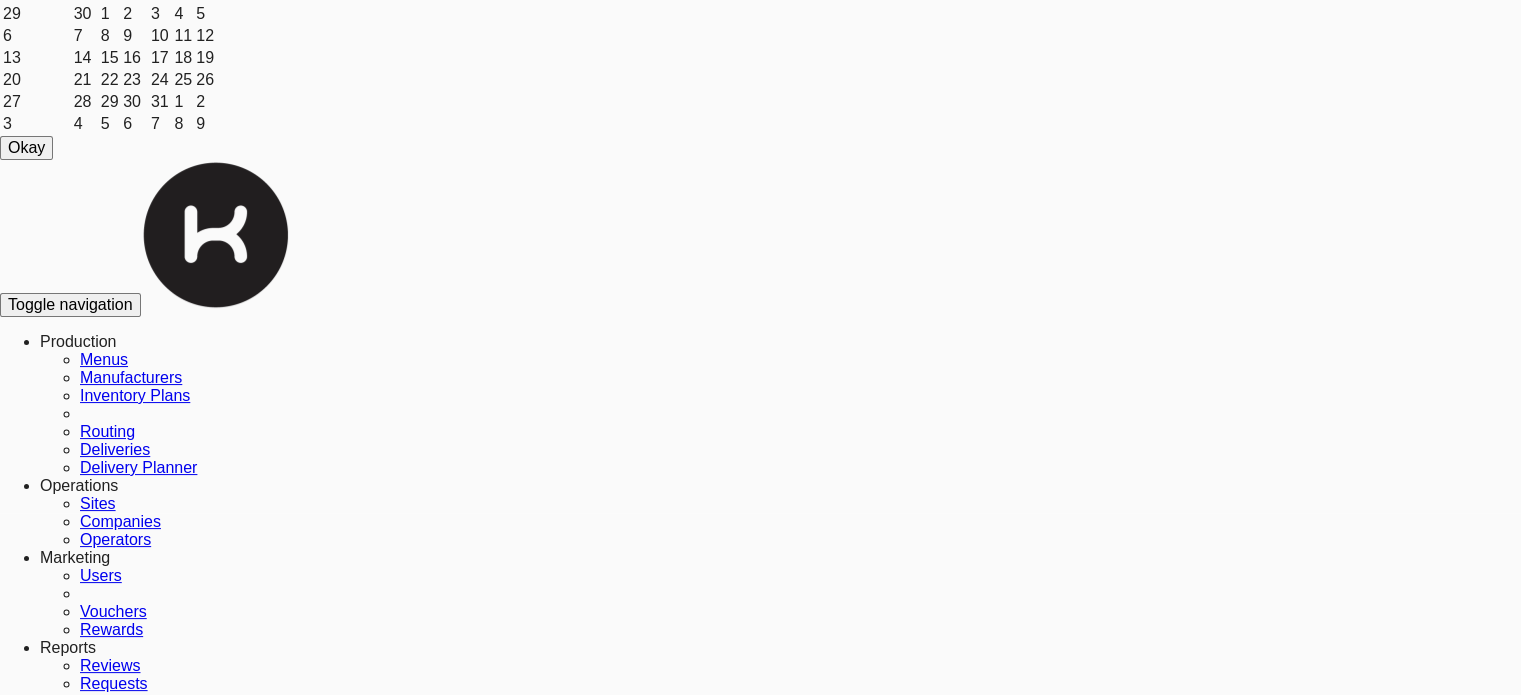 click on "Launch Date: [MONTH] [DAY_NUM], [YEAR]" at bounding box center [780, 1186] 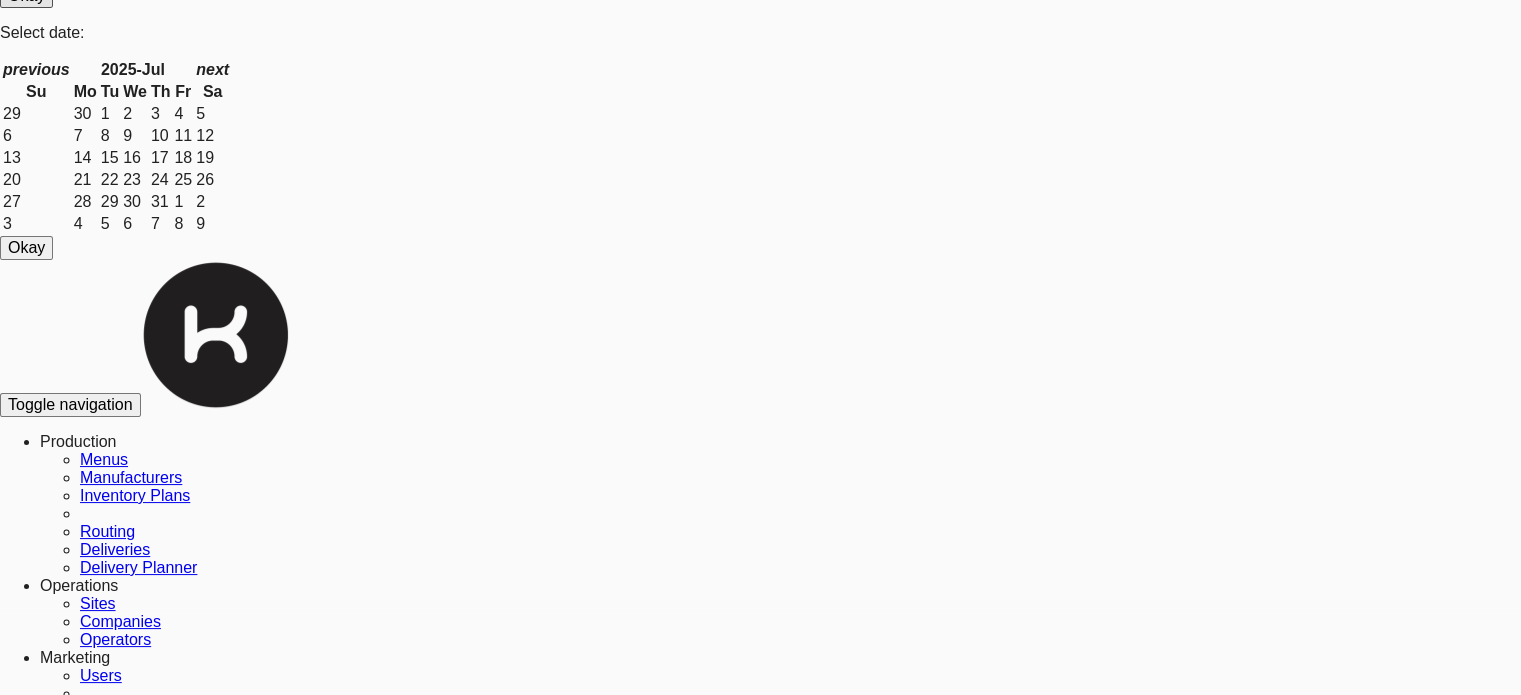 scroll, scrollTop: 0, scrollLeft: 0, axis: both 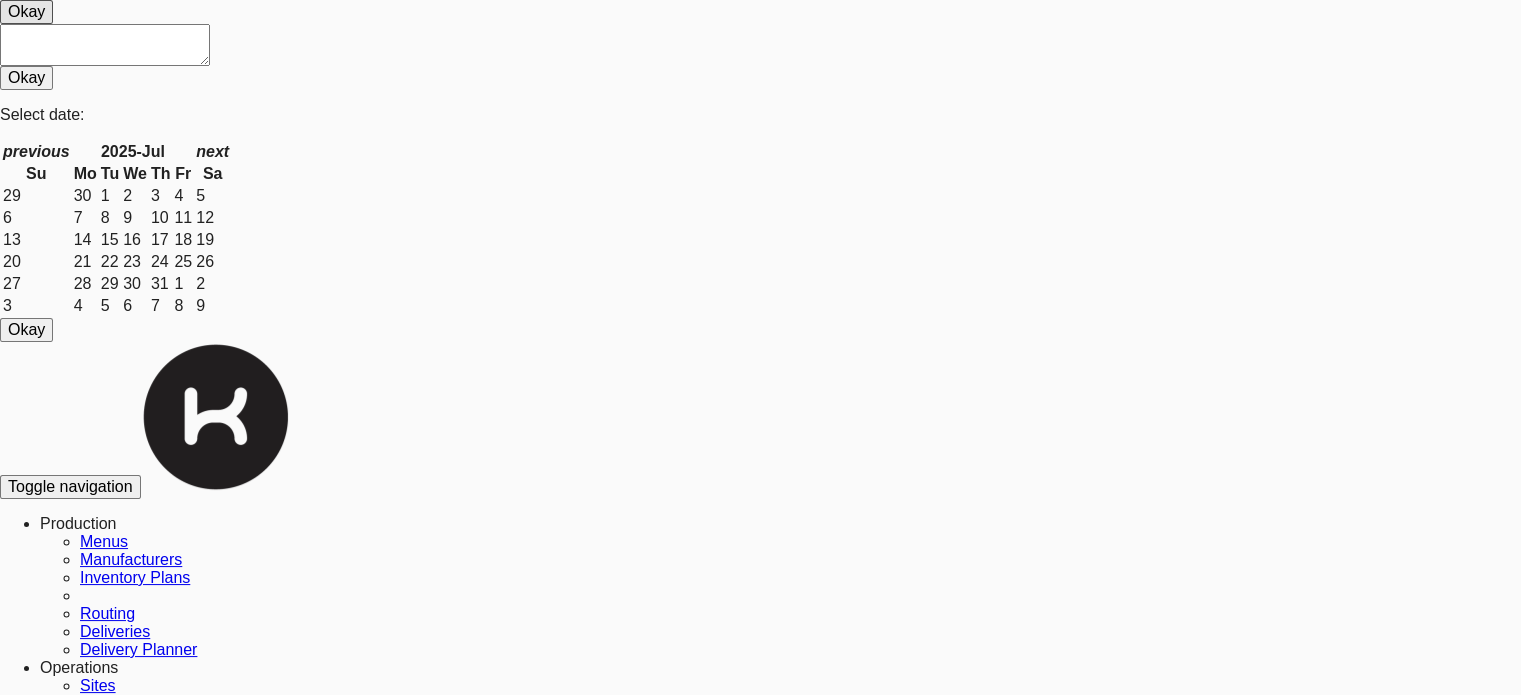 click at bounding box center (40, 7503) 